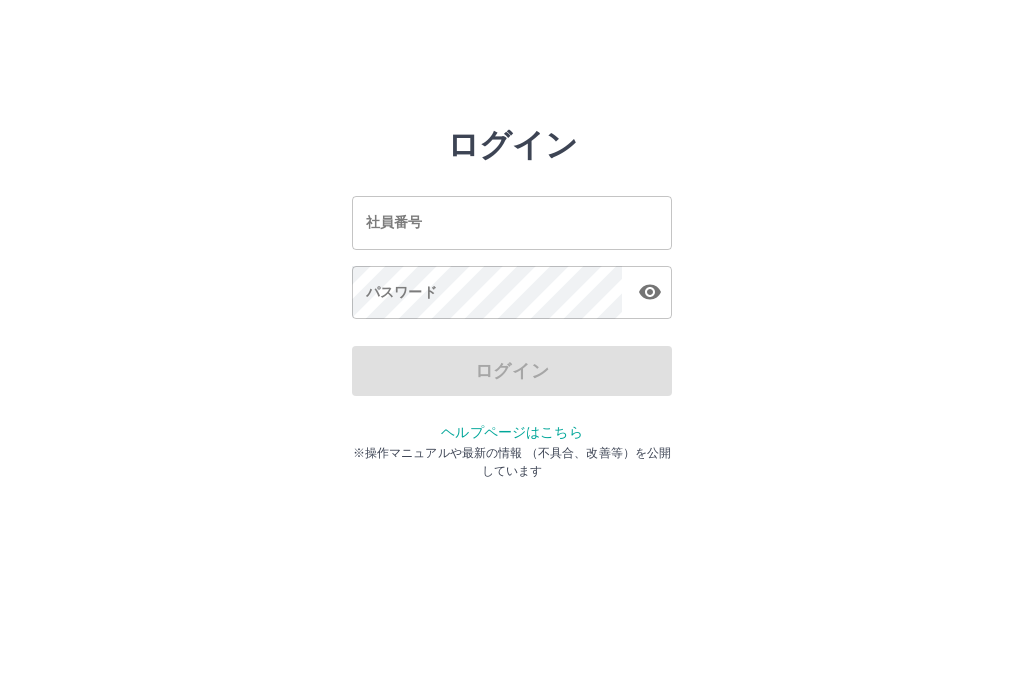 scroll, scrollTop: 0, scrollLeft: 0, axis: both 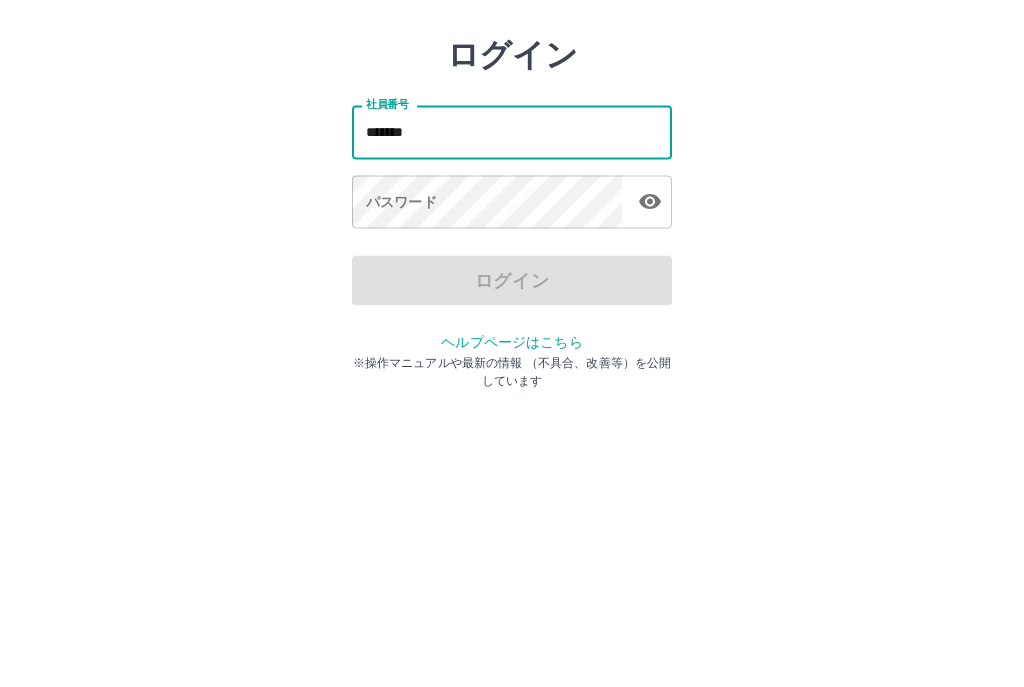 type on "*******" 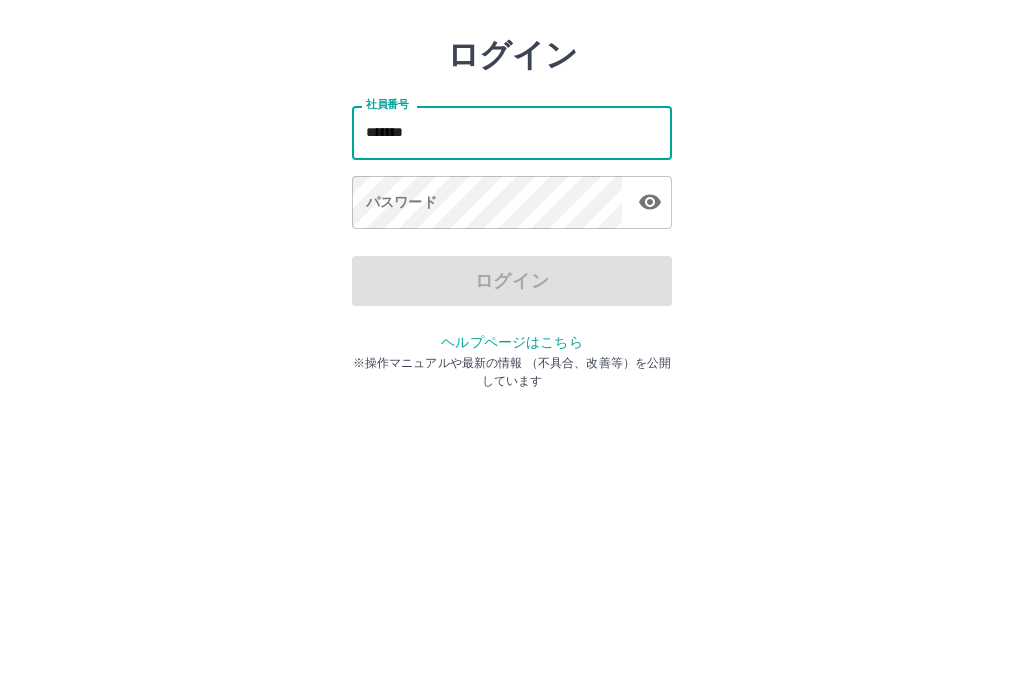 click on "パスワード パスワード" at bounding box center (512, 294) 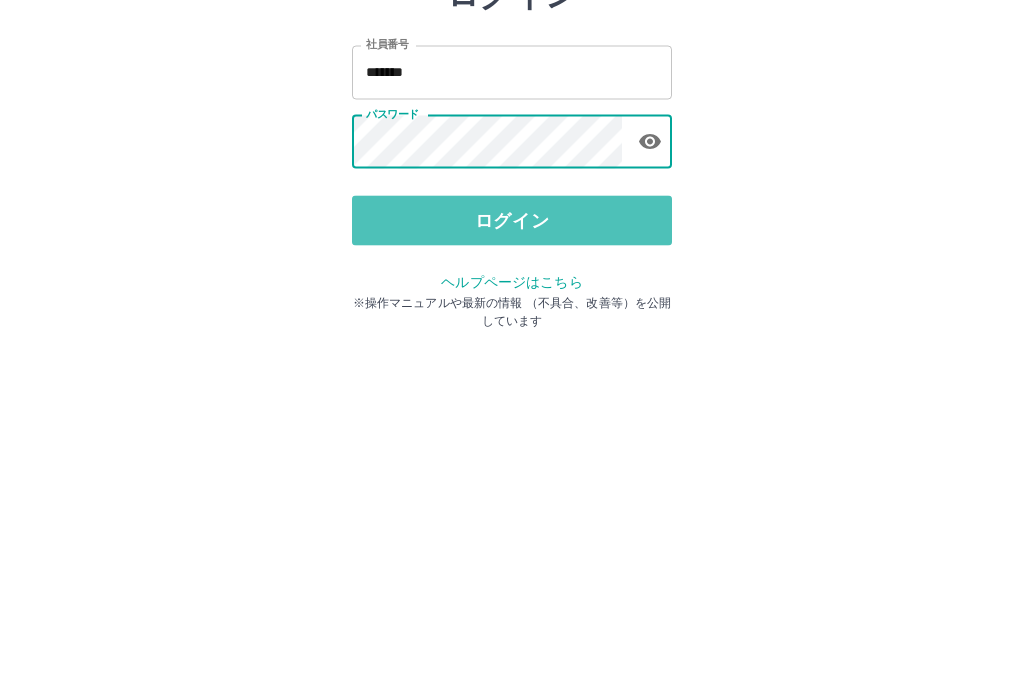 click on "ログイン" at bounding box center [512, 371] 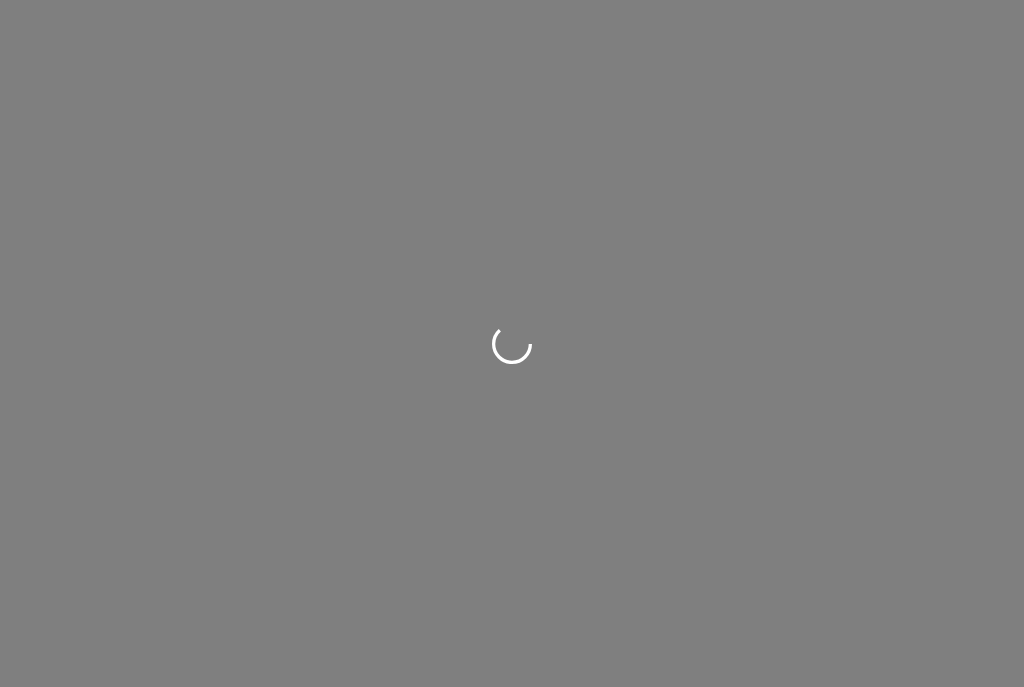 scroll, scrollTop: 0, scrollLeft: 0, axis: both 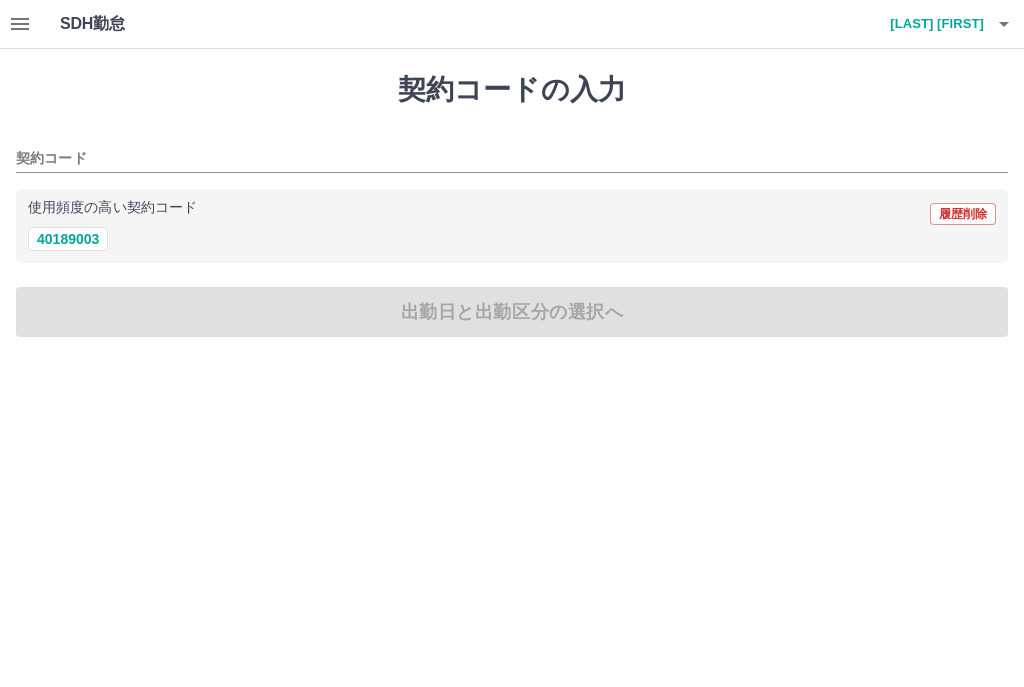click on "40189003" at bounding box center (68, 239) 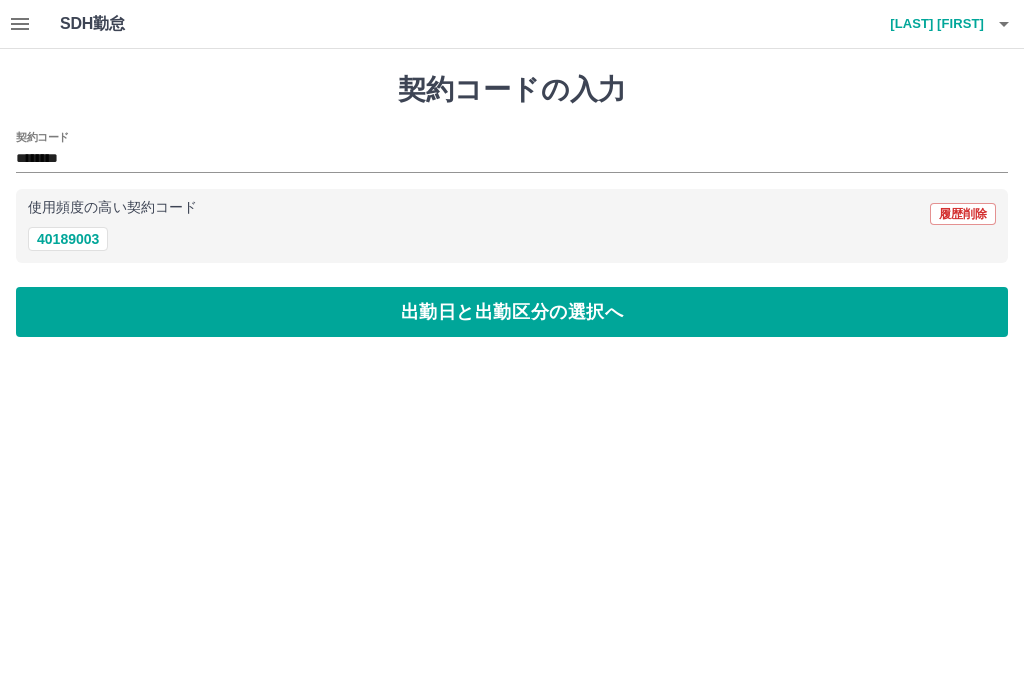 click on "出勤日と出勤区分の選択へ" at bounding box center (512, 312) 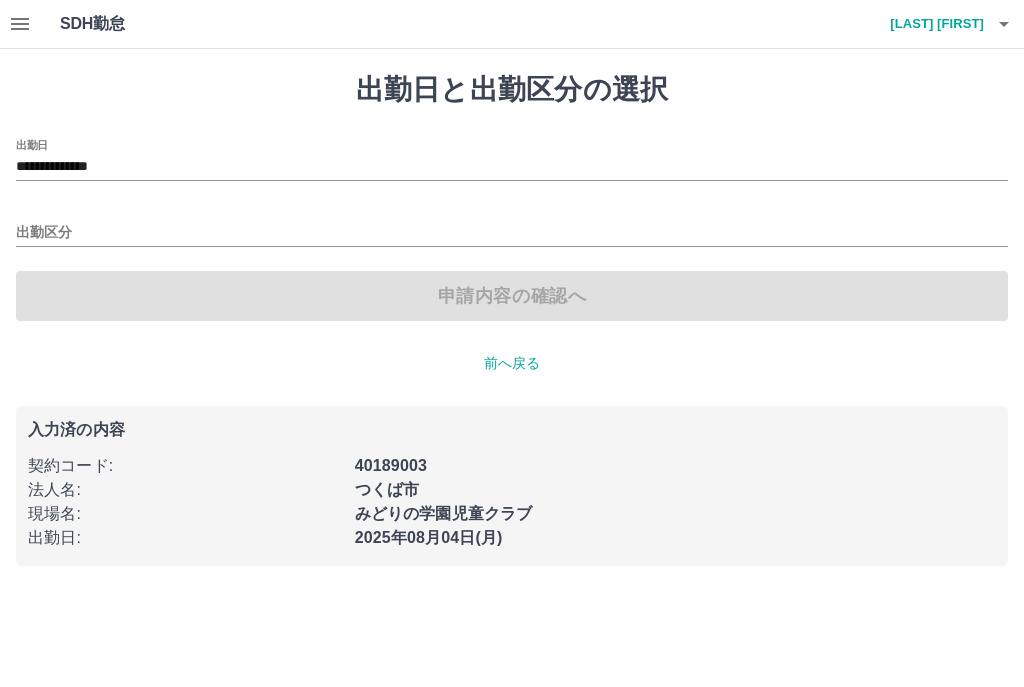 click on "出勤区分" at bounding box center [512, 233] 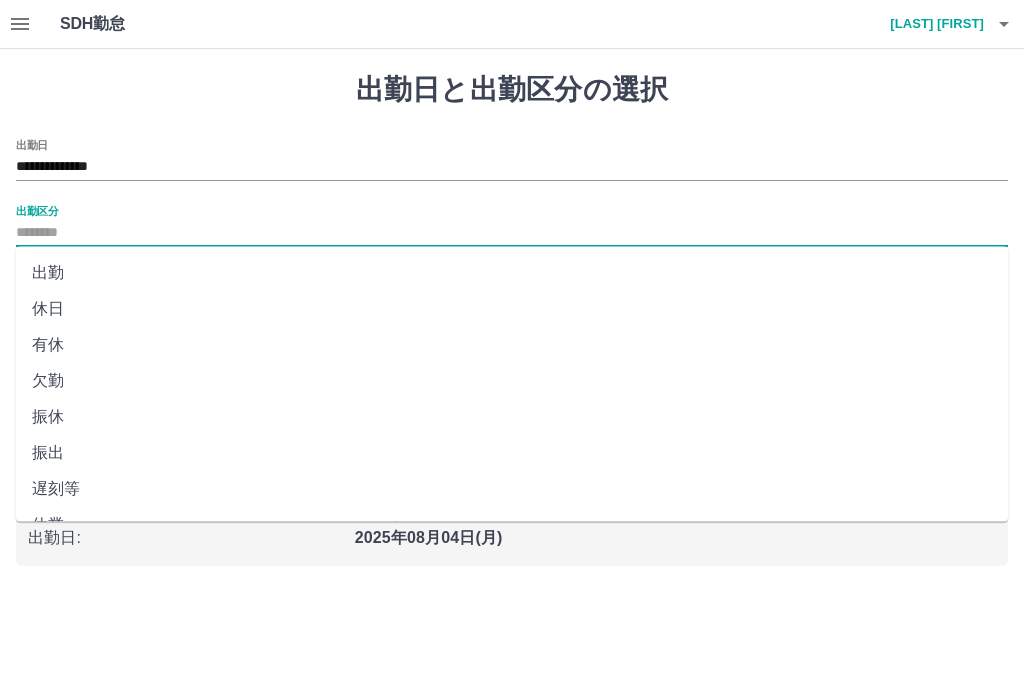 click on "出勤" at bounding box center [512, 273] 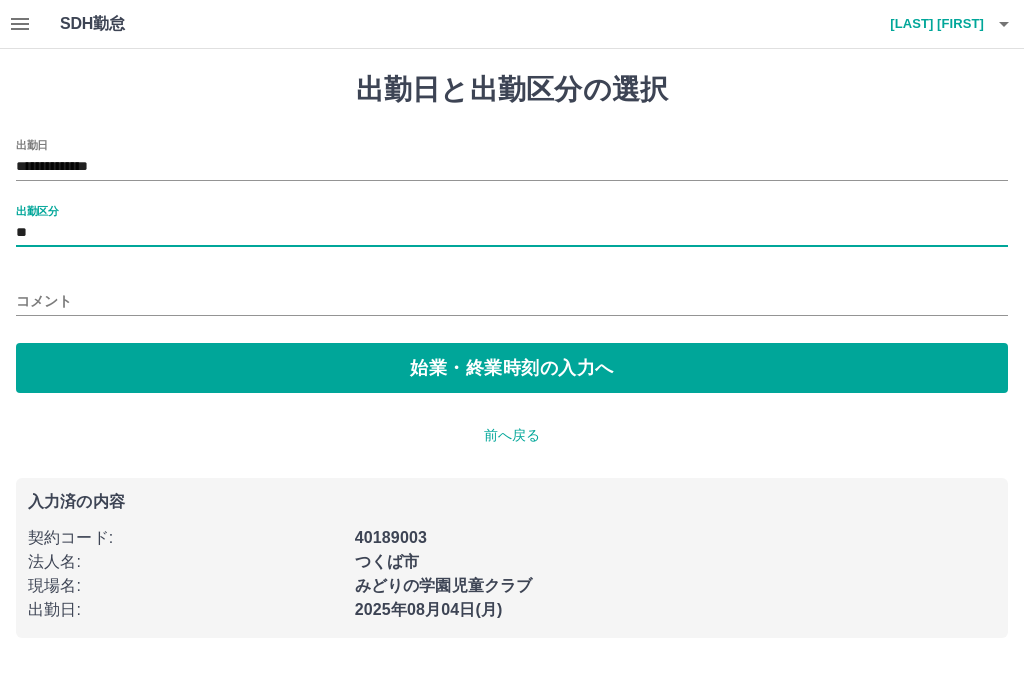 click on "始業・終業時刻の入力へ" at bounding box center [512, 368] 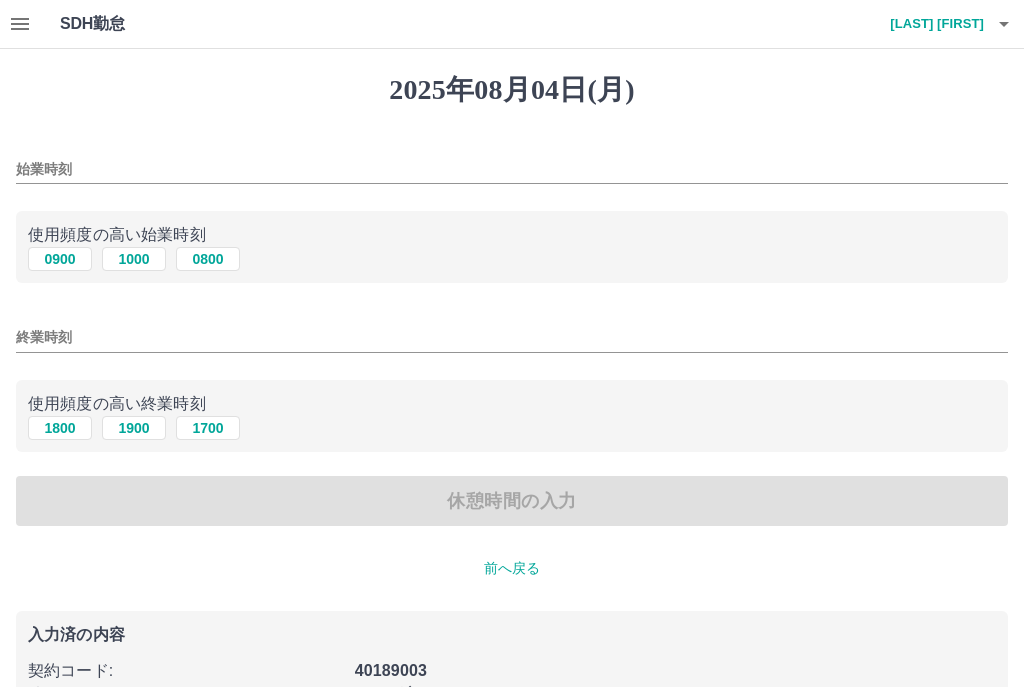 click on "0800" at bounding box center (208, 259) 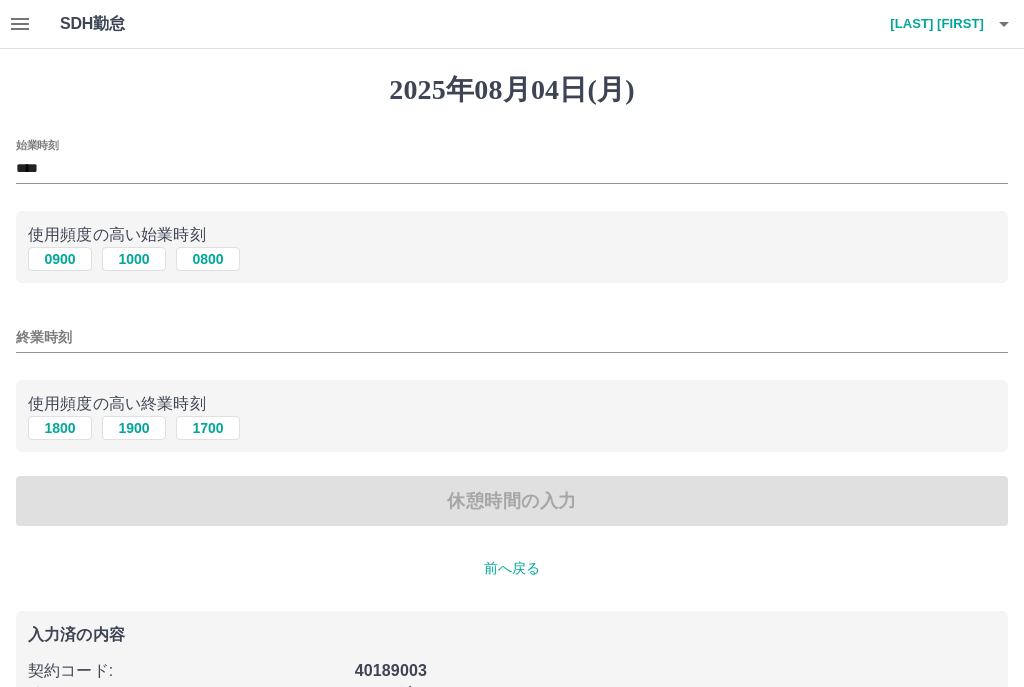 click on "1700" at bounding box center (208, 428) 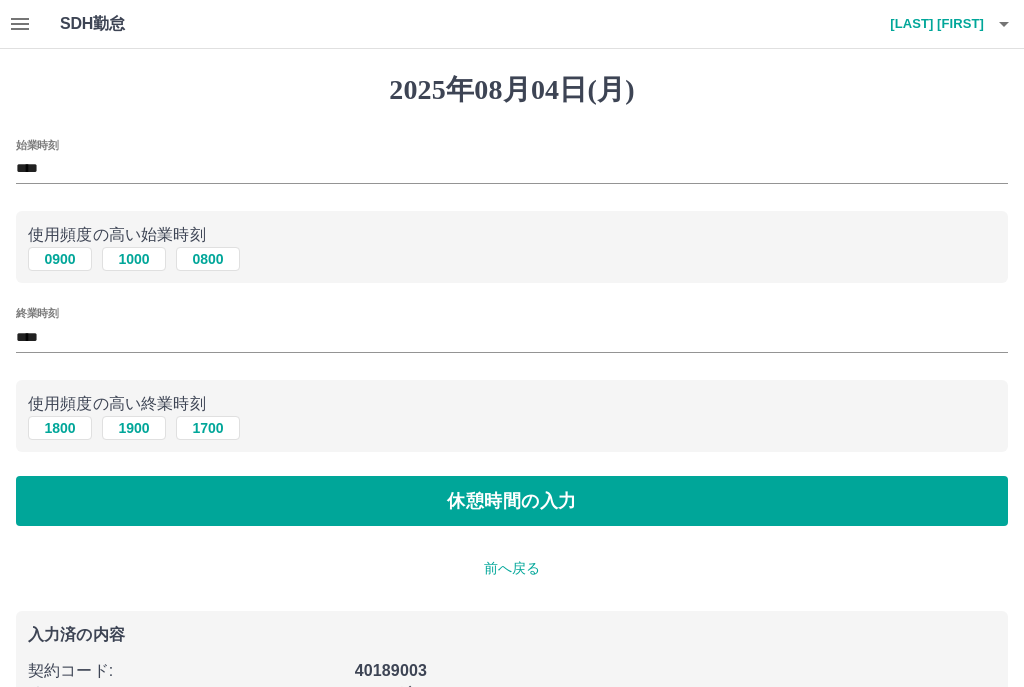 click on "休憩時間の入力" at bounding box center (512, 501) 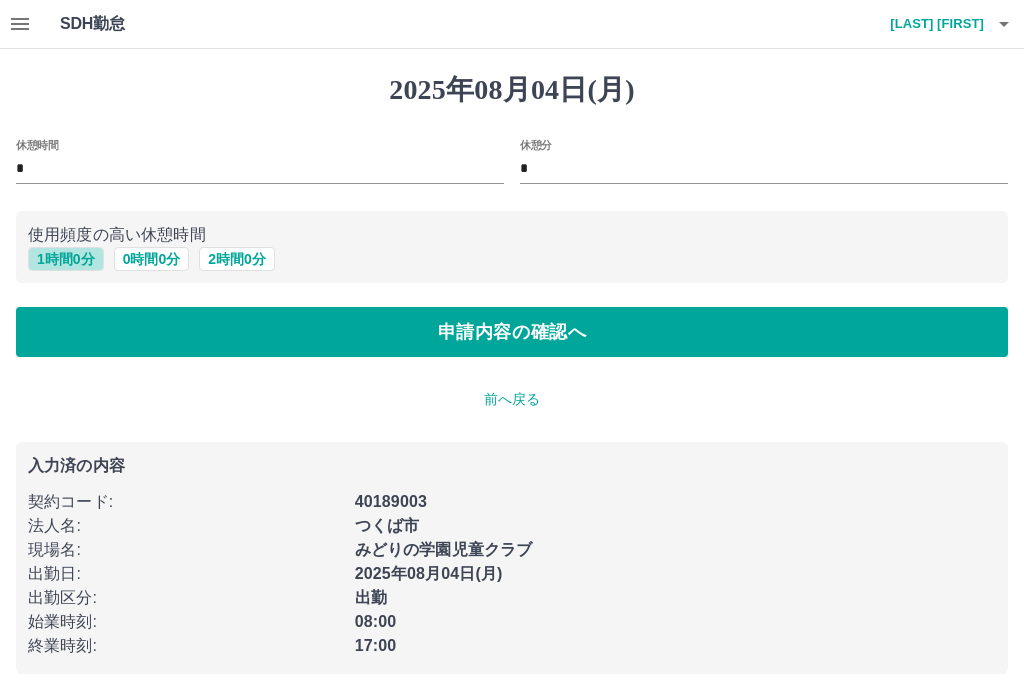 click on "1 時間 0 分" at bounding box center (66, 259) 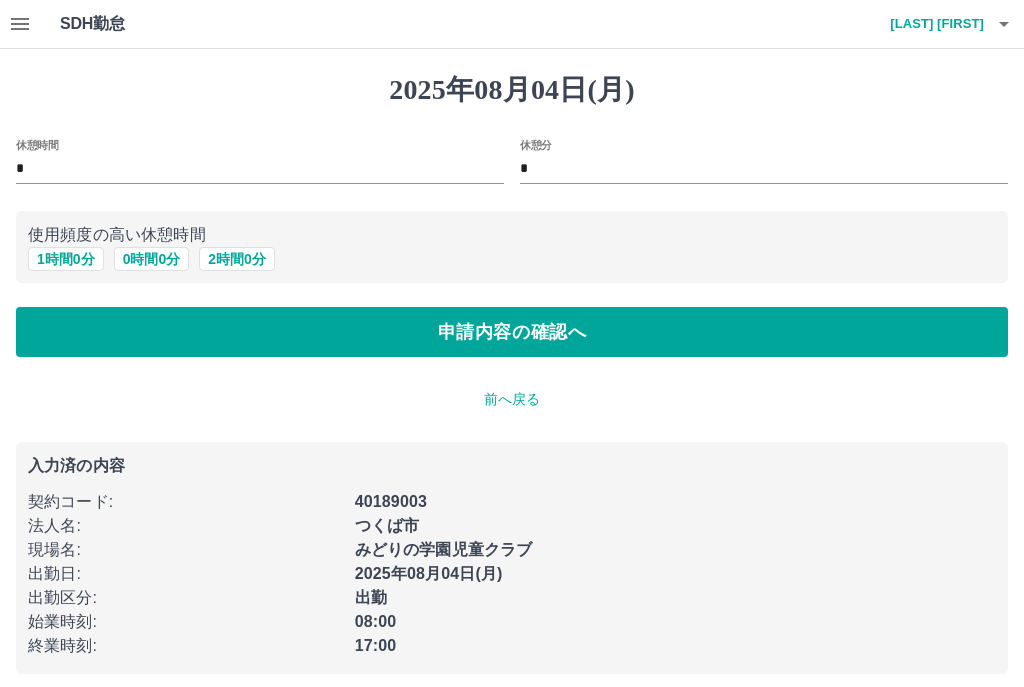 click on "申請内容の確認へ" at bounding box center (512, 332) 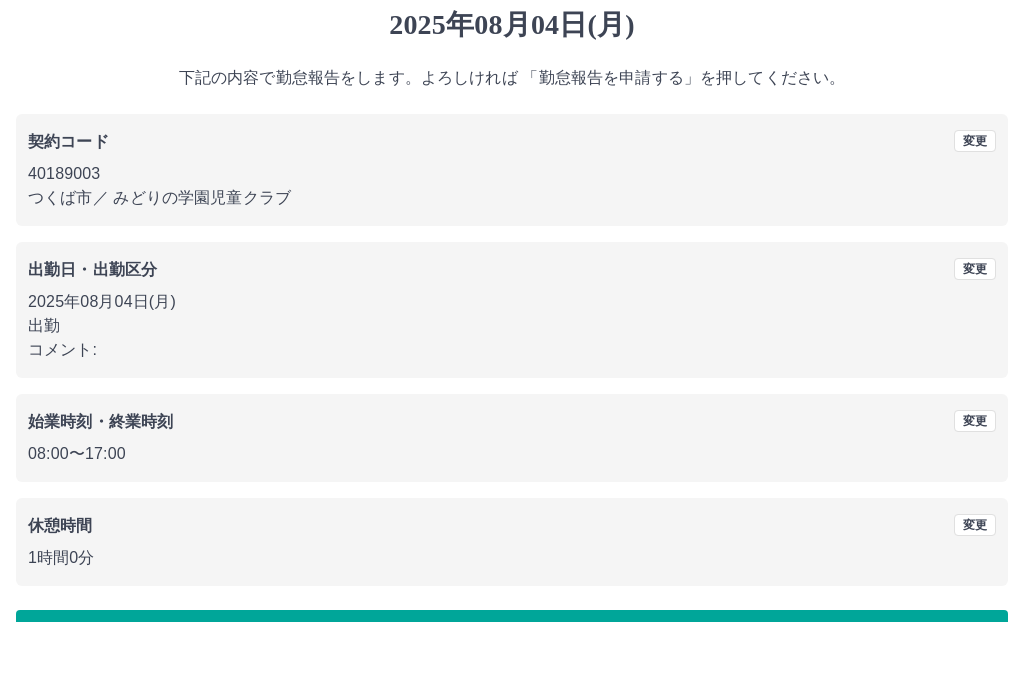 scroll, scrollTop: 61, scrollLeft: 0, axis: vertical 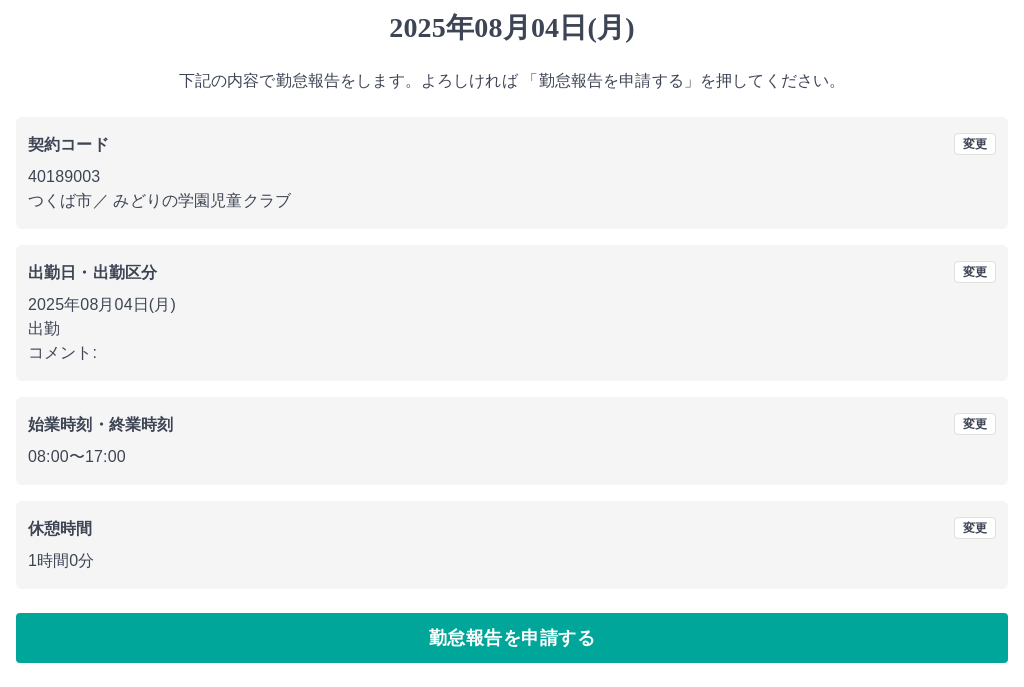click on "勤怠報告を申請する" at bounding box center (512, 639) 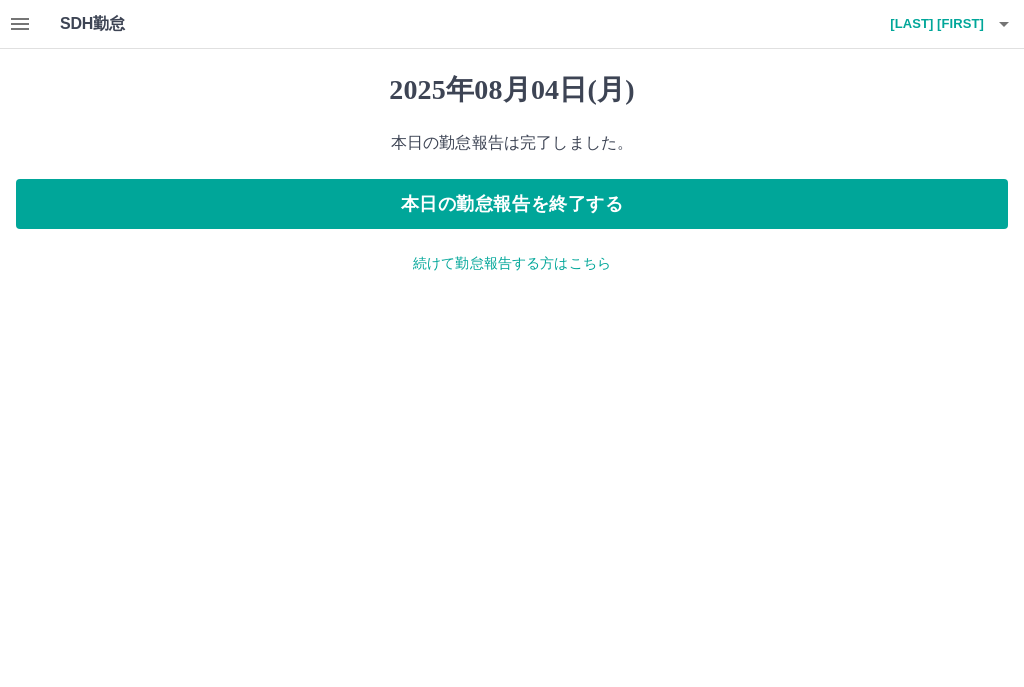 click on "本日の勤怠報告を終了する" at bounding box center [512, 204] 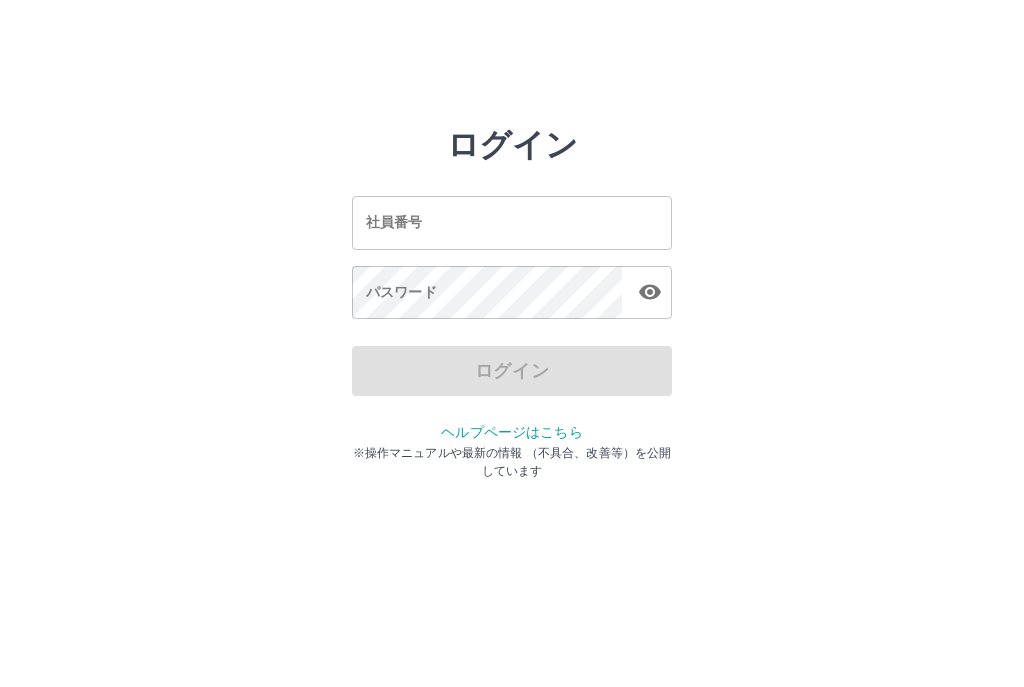 scroll, scrollTop: 0, scrollLeft: 0, axis: both 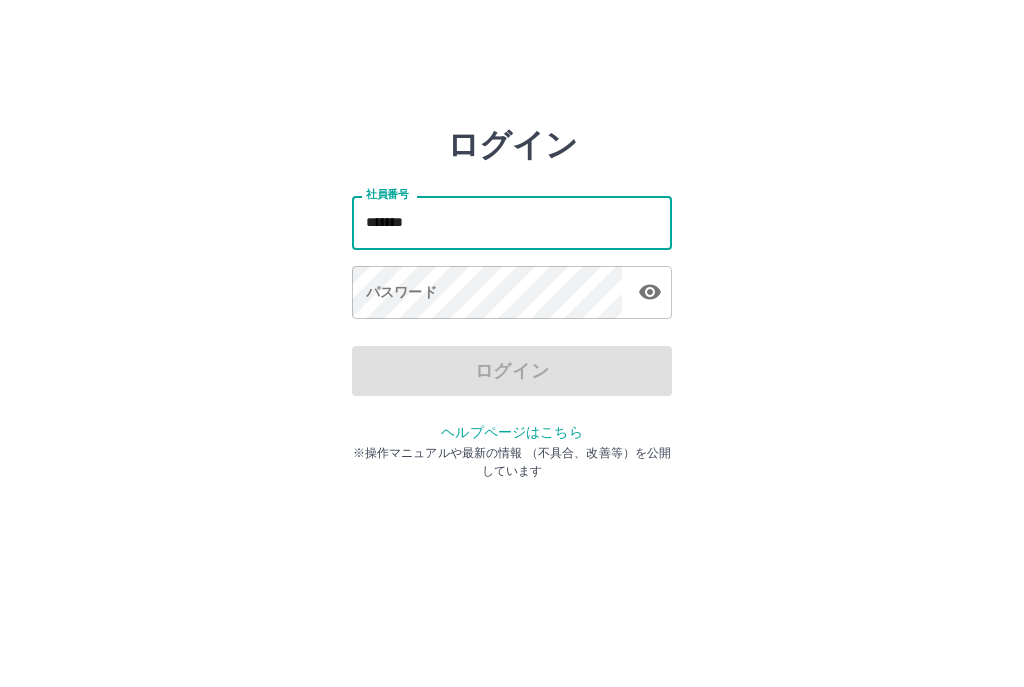 type on "*******" 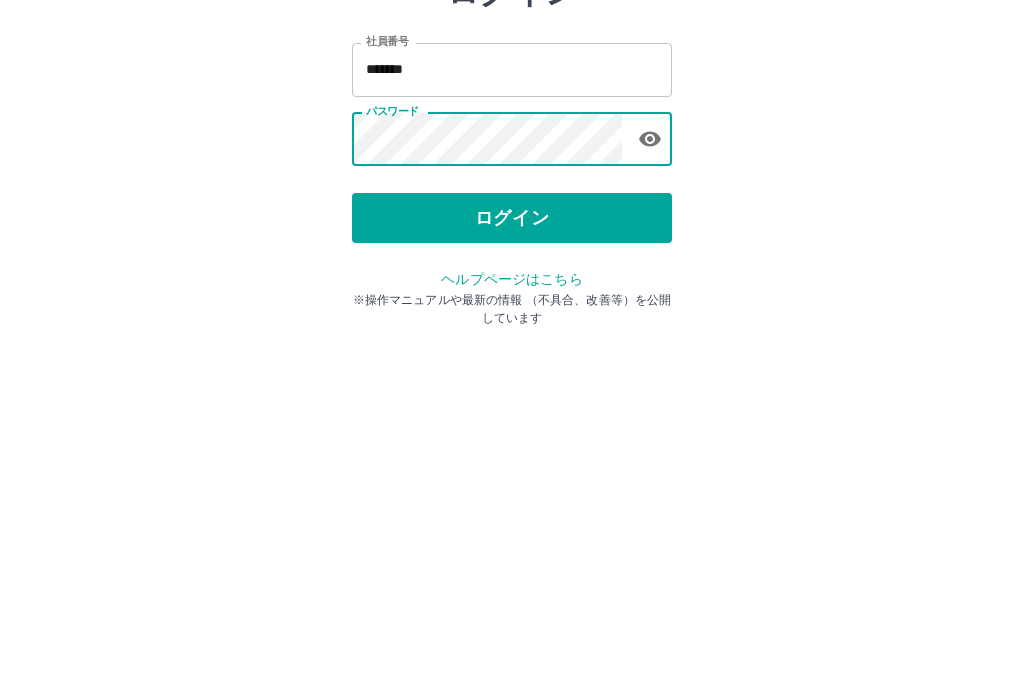 click on "ログイン" at bounding box center (512, 371) 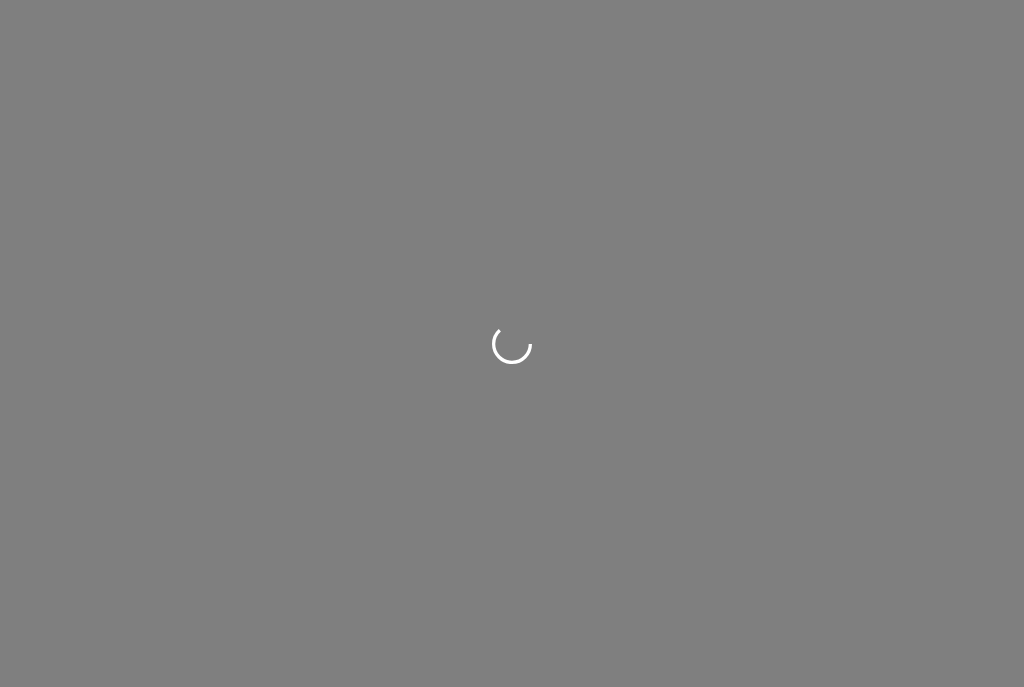 scroll, scrollTop: 0, scrollLeft: 0, axis: both 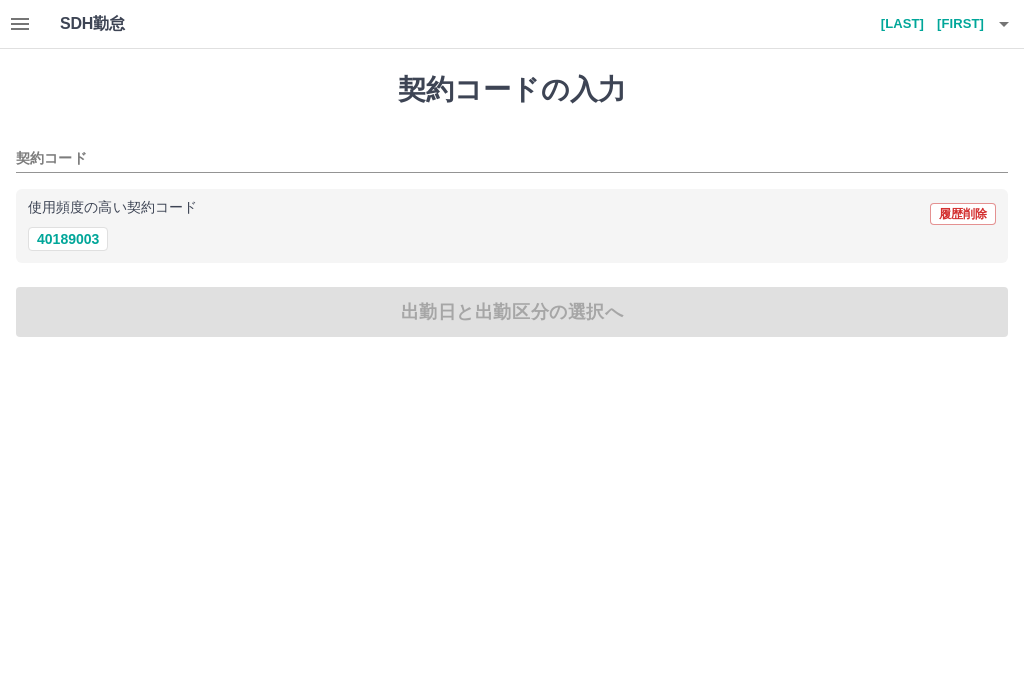 click on "40189003" at bounding box center [68, 239] 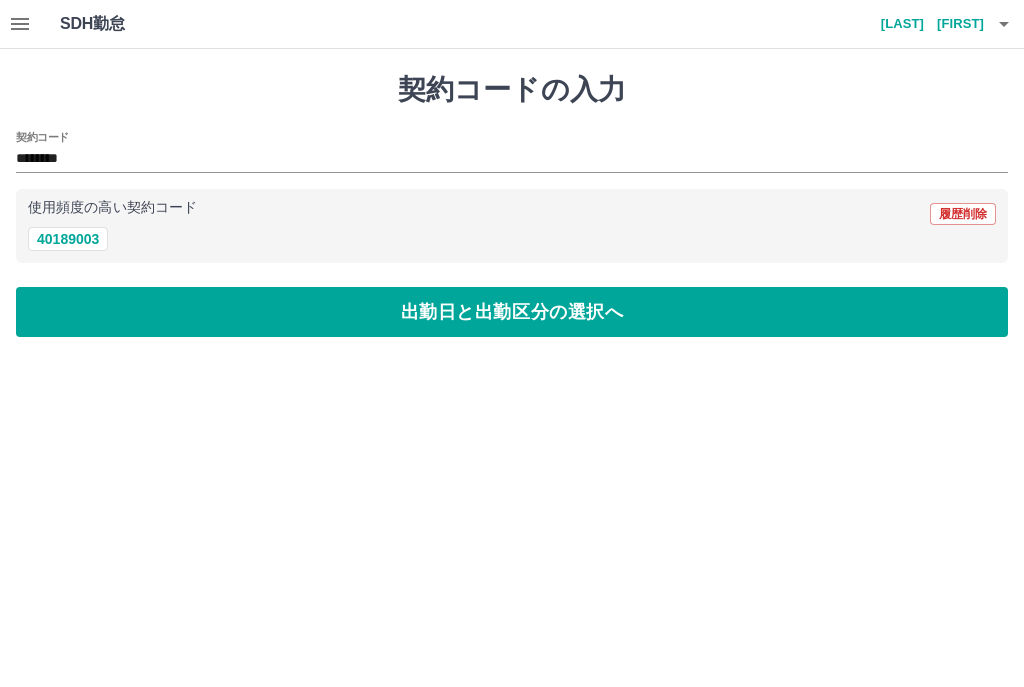 type on "********" 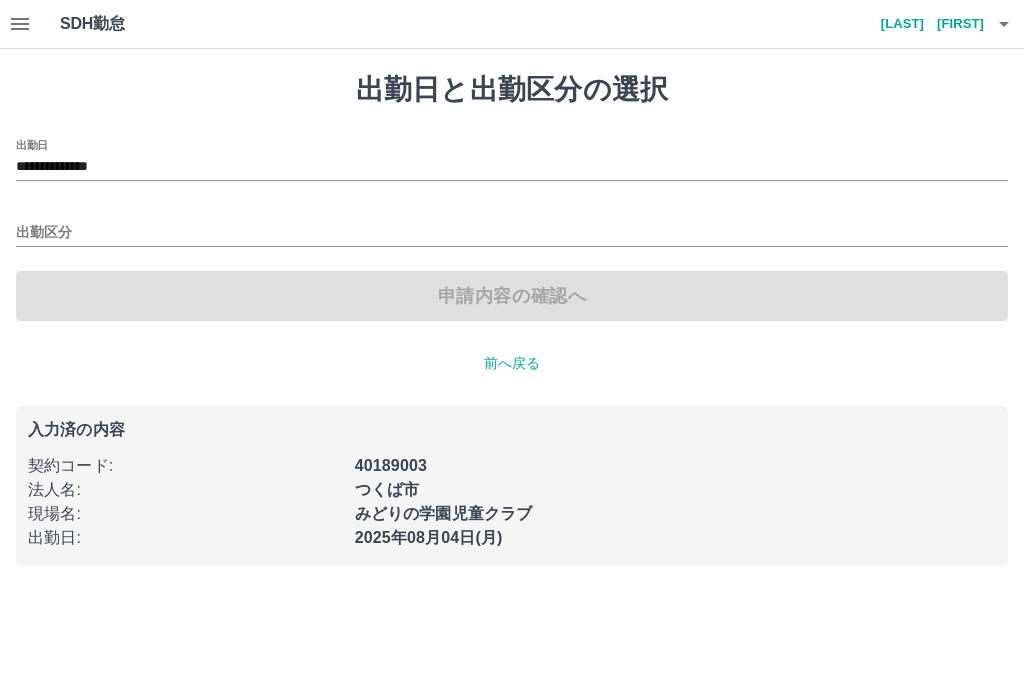 click on "出勤区分" at bounding box center (512, 226) 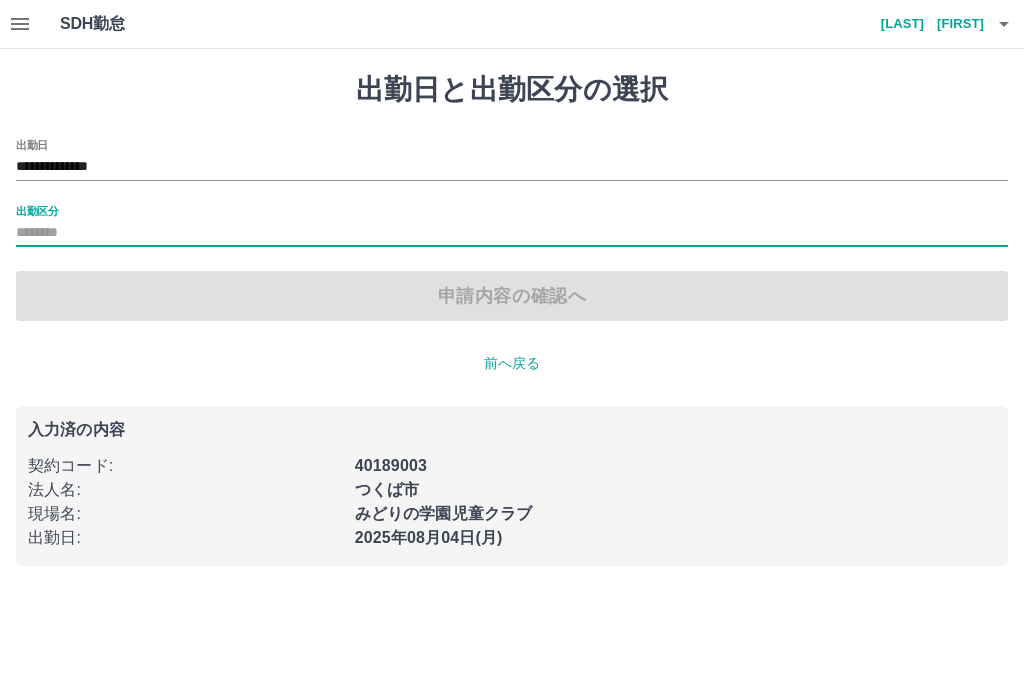 click on "出勤区分" at bounding box center (512, 233) 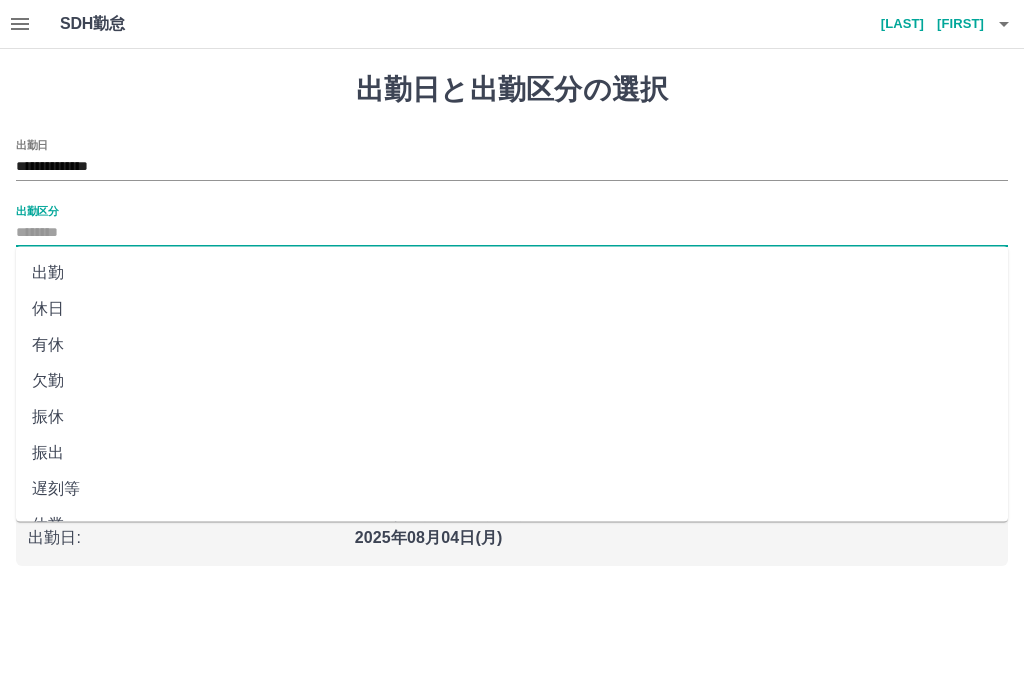 click on "出勤" at bounding box center [512, 273] 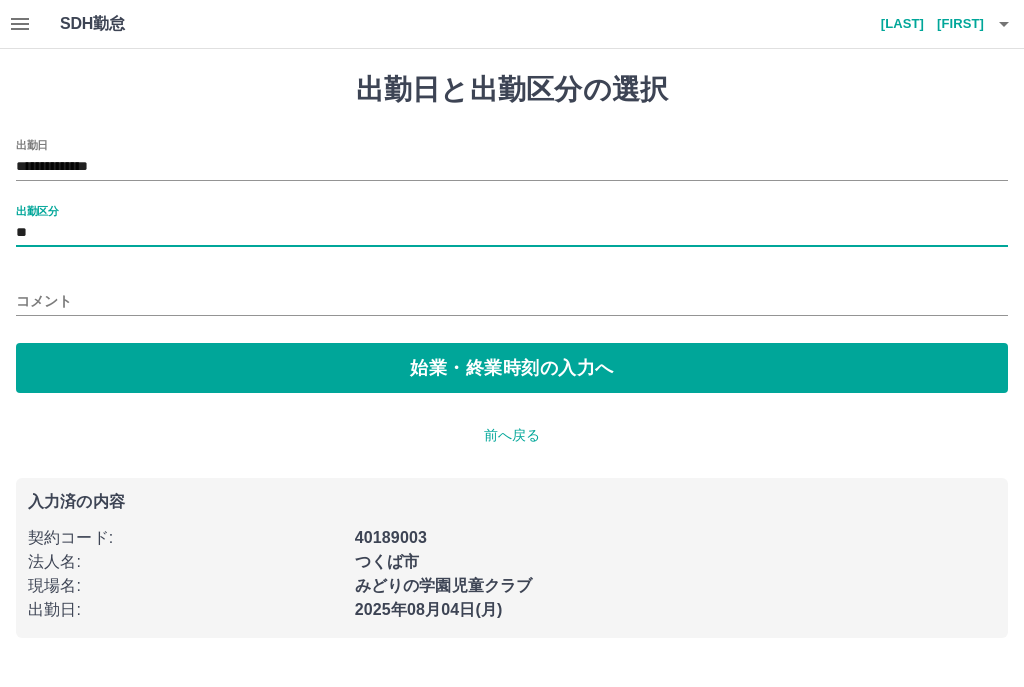 click on "始業・終業時刻の入力へ" at bounding box center [512, 368] 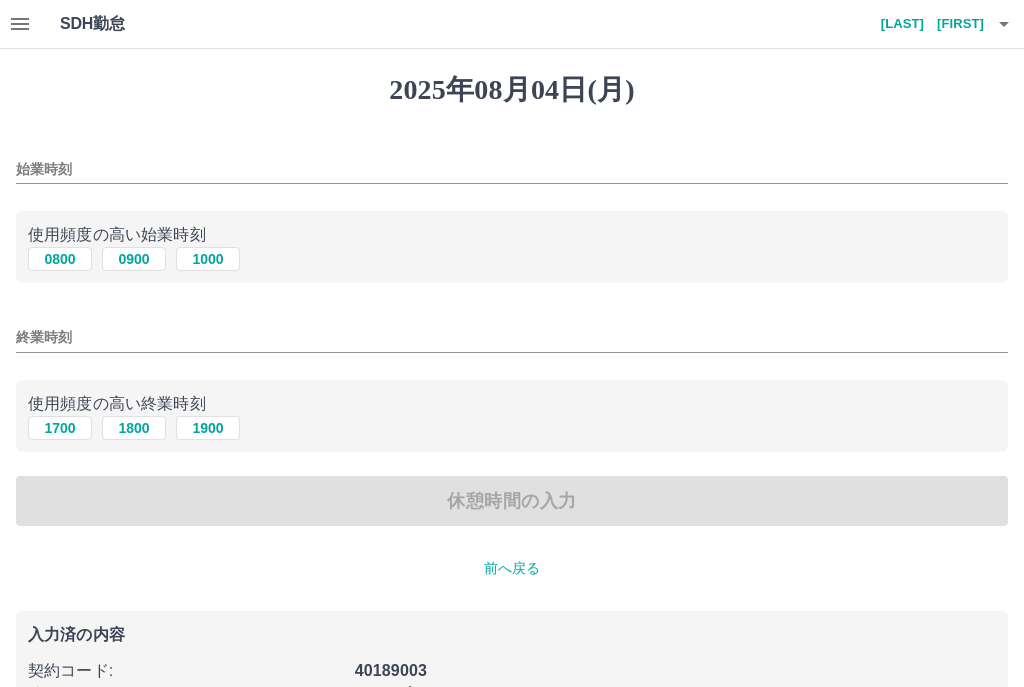 click on "0800" at bounding box center [60, 259] 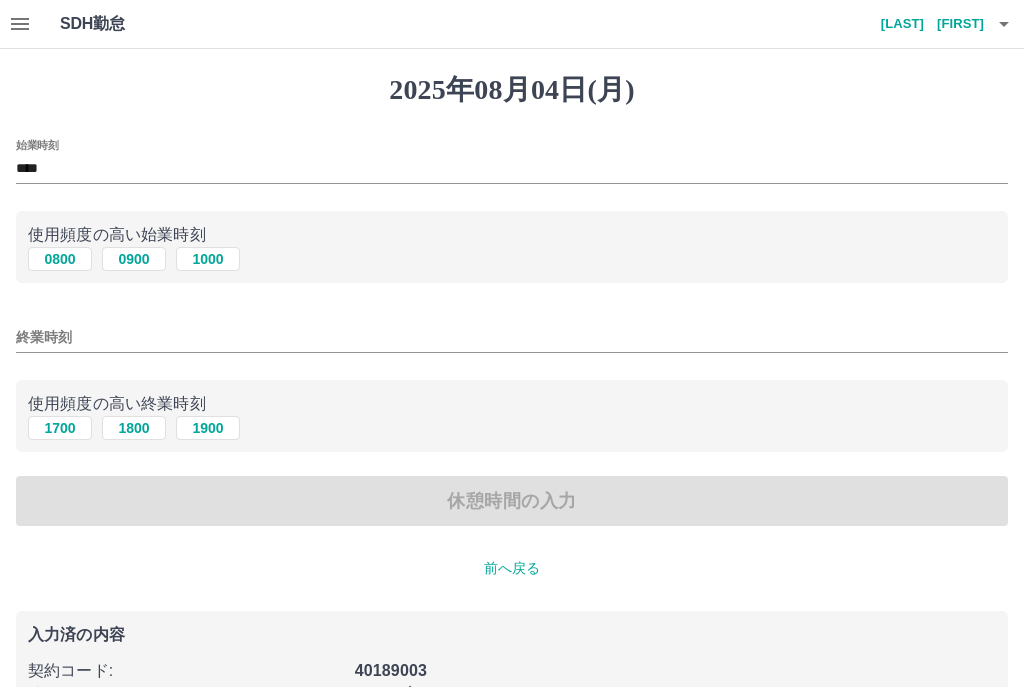 click on "1700" at bounding box center [60, 428] 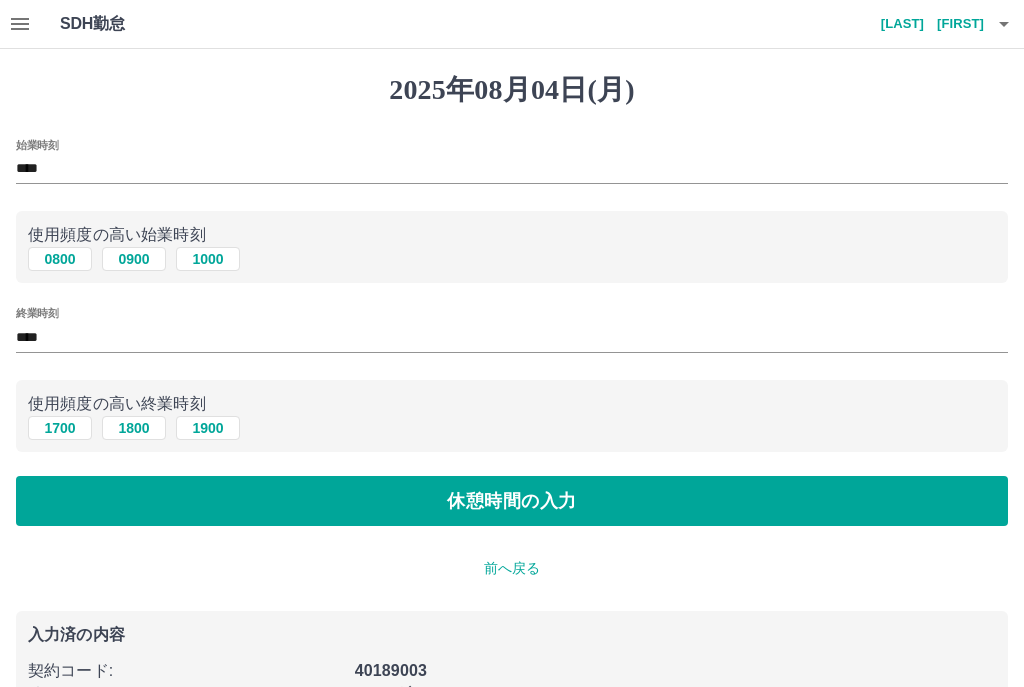click on "休憩時間の入力" at bounding box center [512, 501] 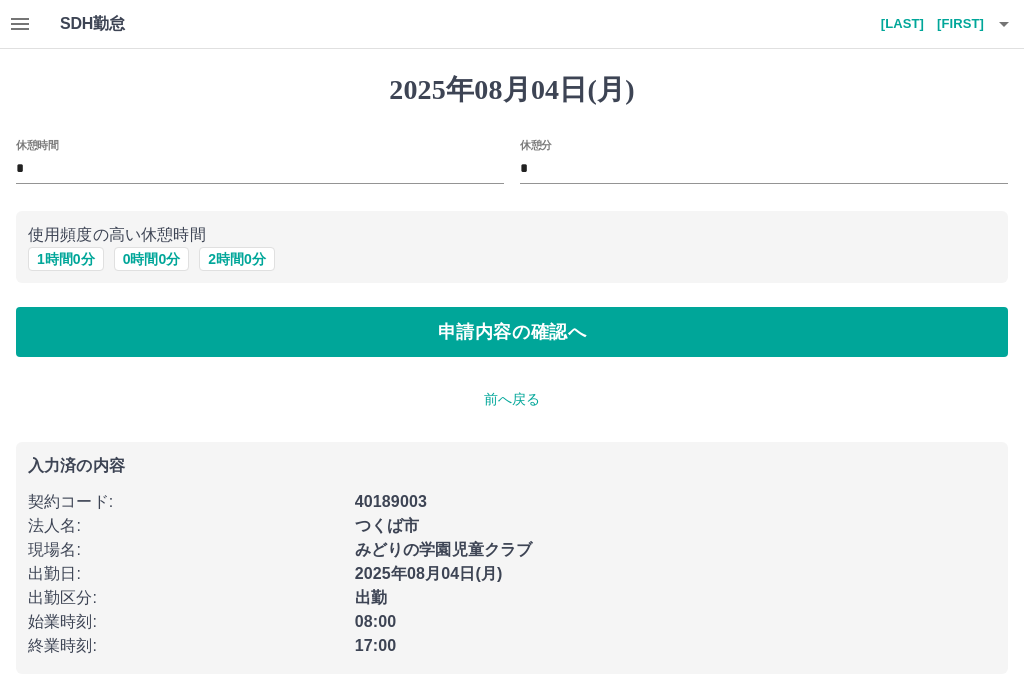 click on "1 時間 0 分" at bounding box center [66, 259] 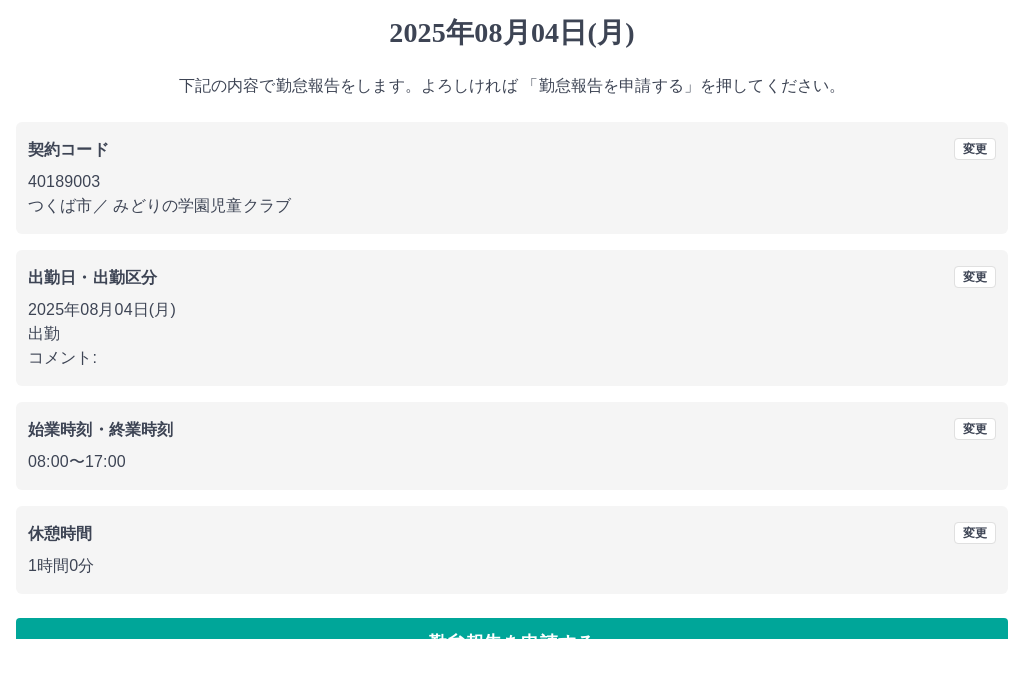 scroll, scrollTop: 25, scrollLeft: 0, axis: vertical 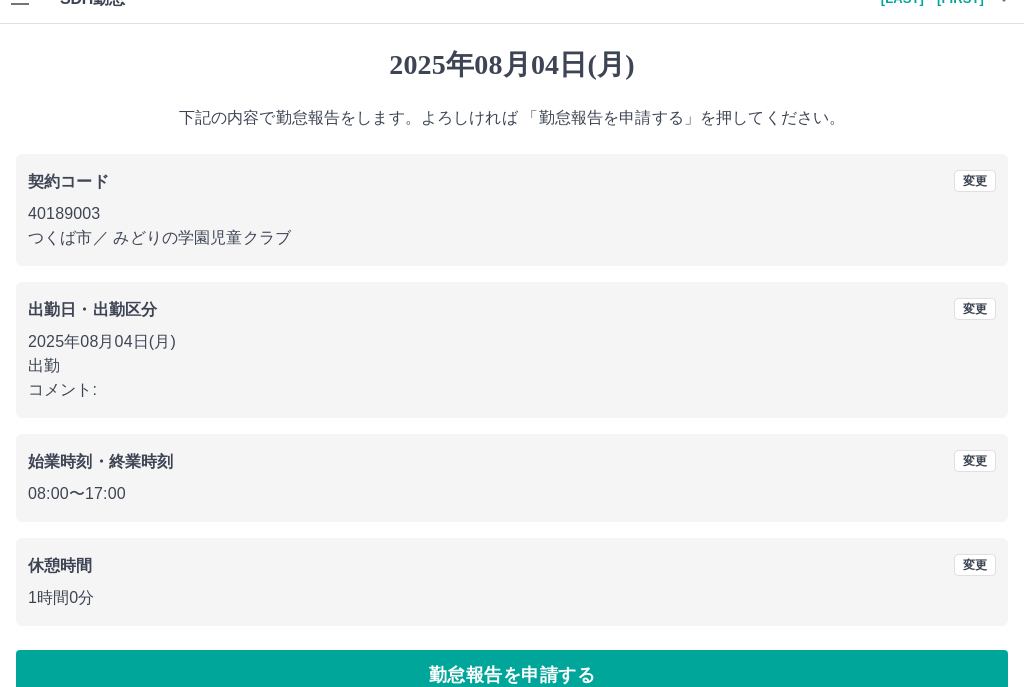click on "勤怠報告を申請する" at bounding box center [512, 675] 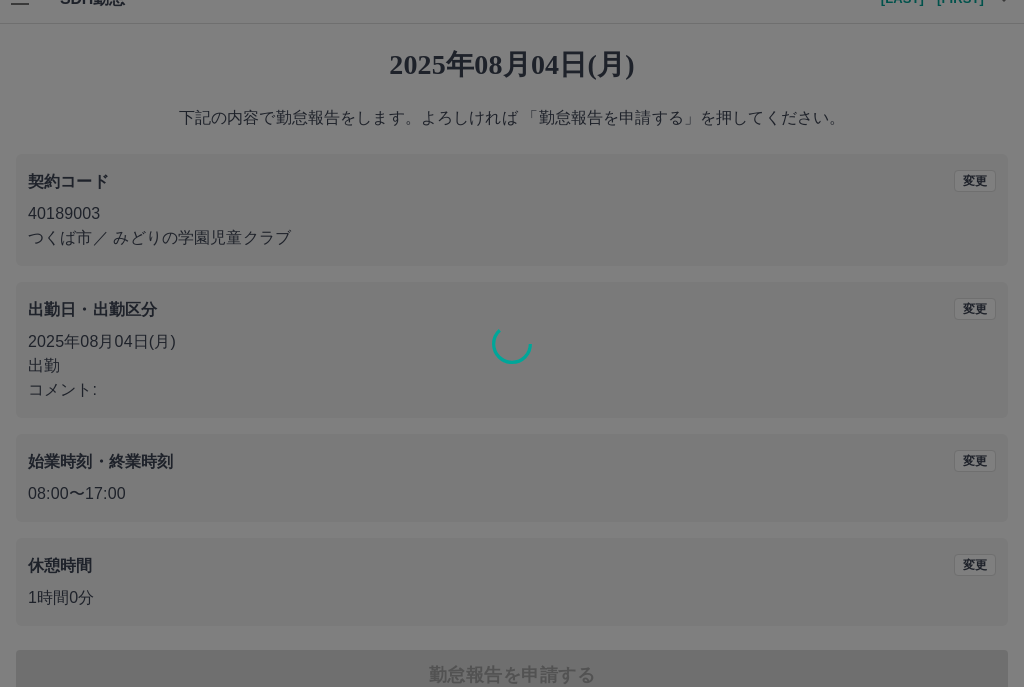 scroll, scrollTop: 0, scrollLeft: 0, axis: both 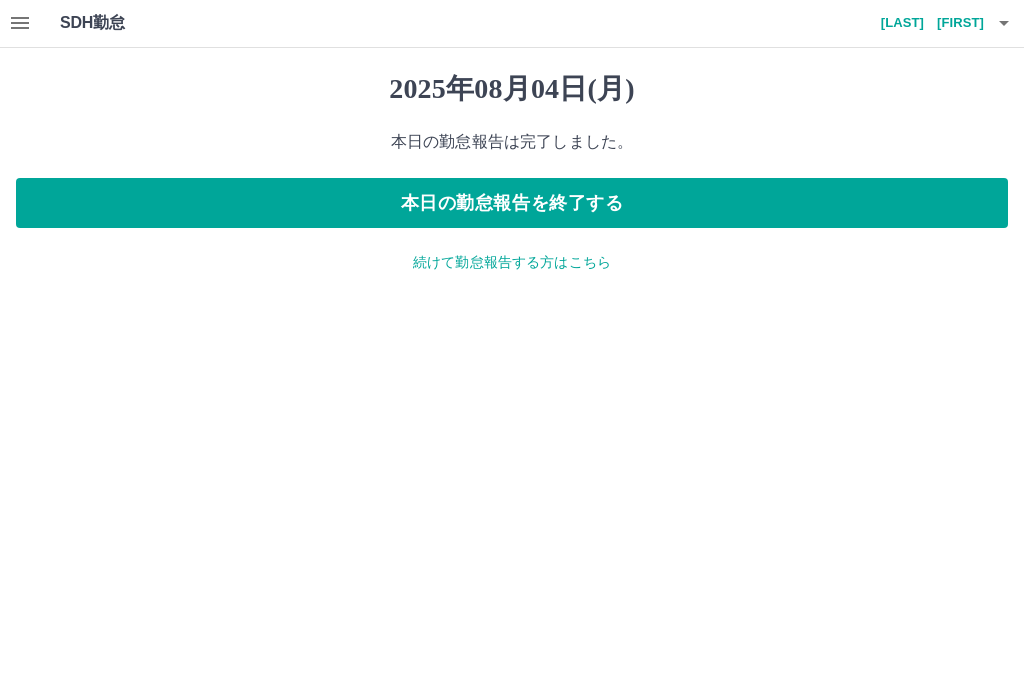 click on "本日の勤怠報告を終了する" at bounding box center (512, 204) 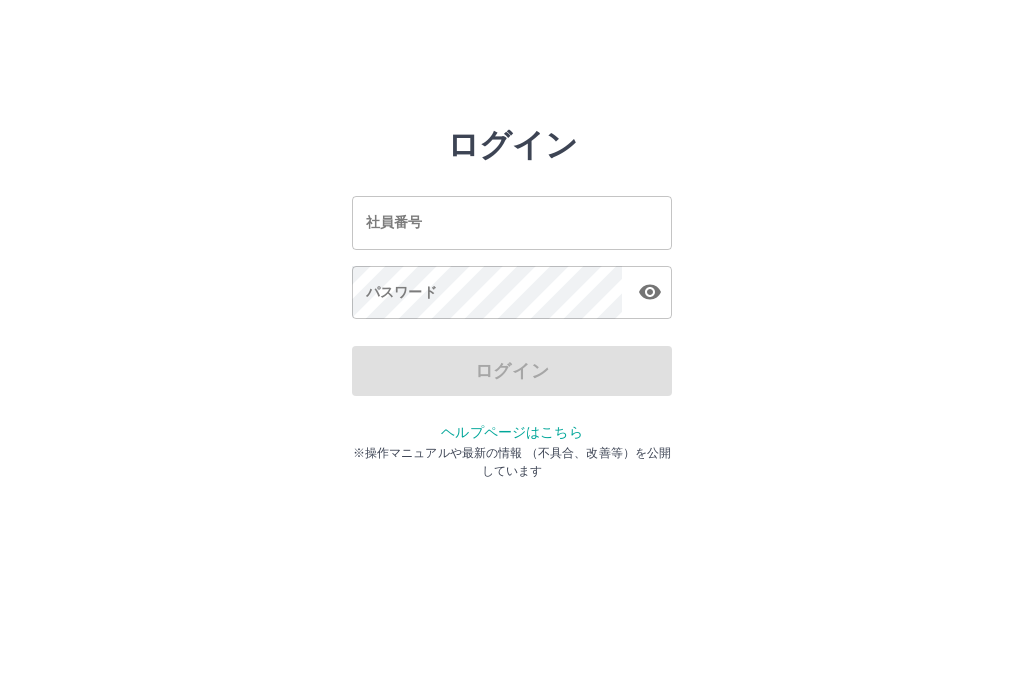 scroll, scrollTop: 0, scrollLeft: 0, axis: both 